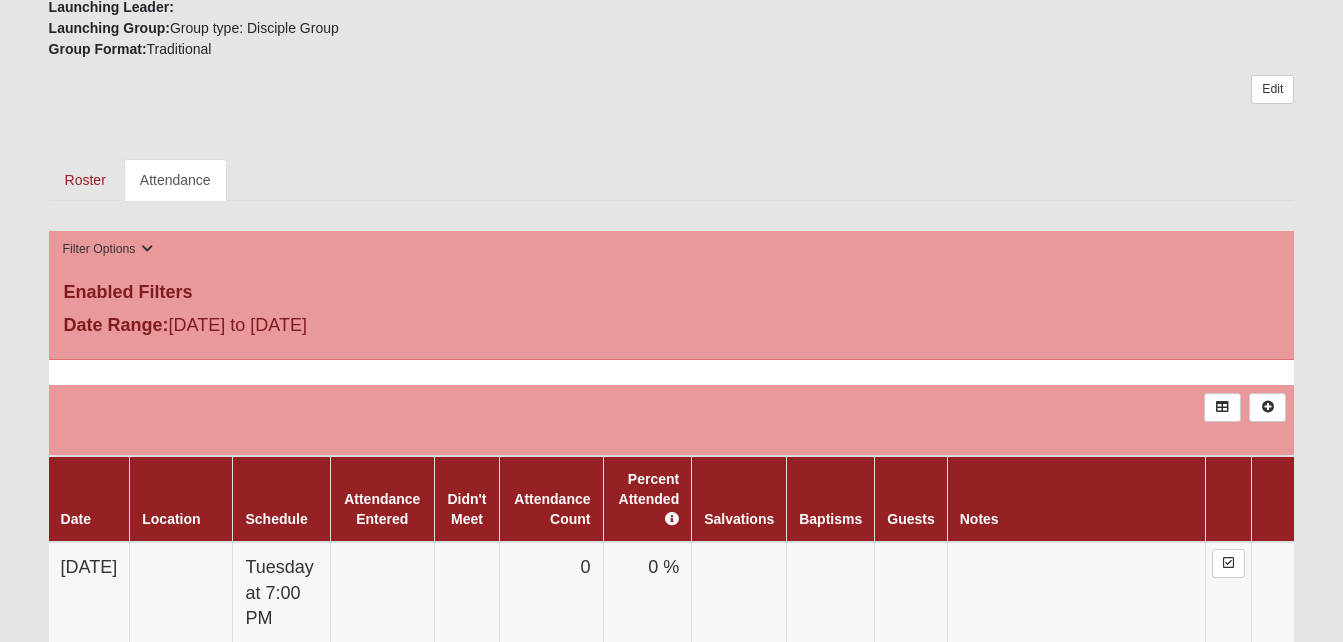 scroll, scrollTop: 900, scrollLeft: 0, axis: vertical 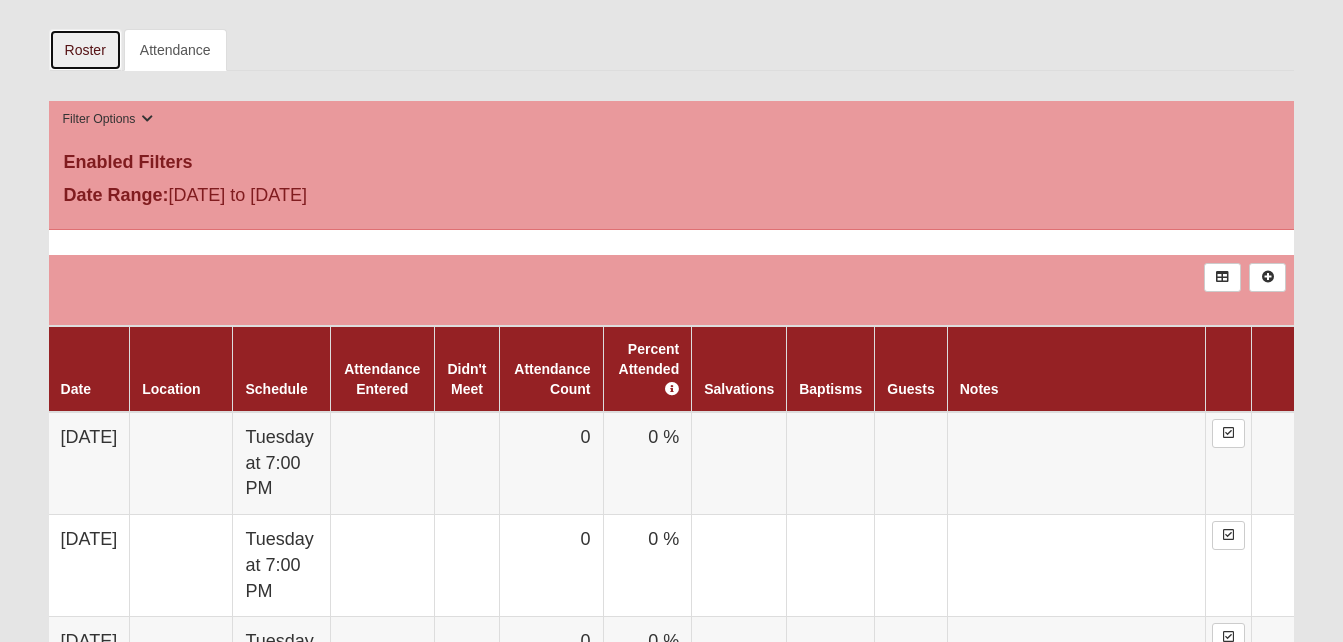 click on "Roster" at bounding box center (85, 50) 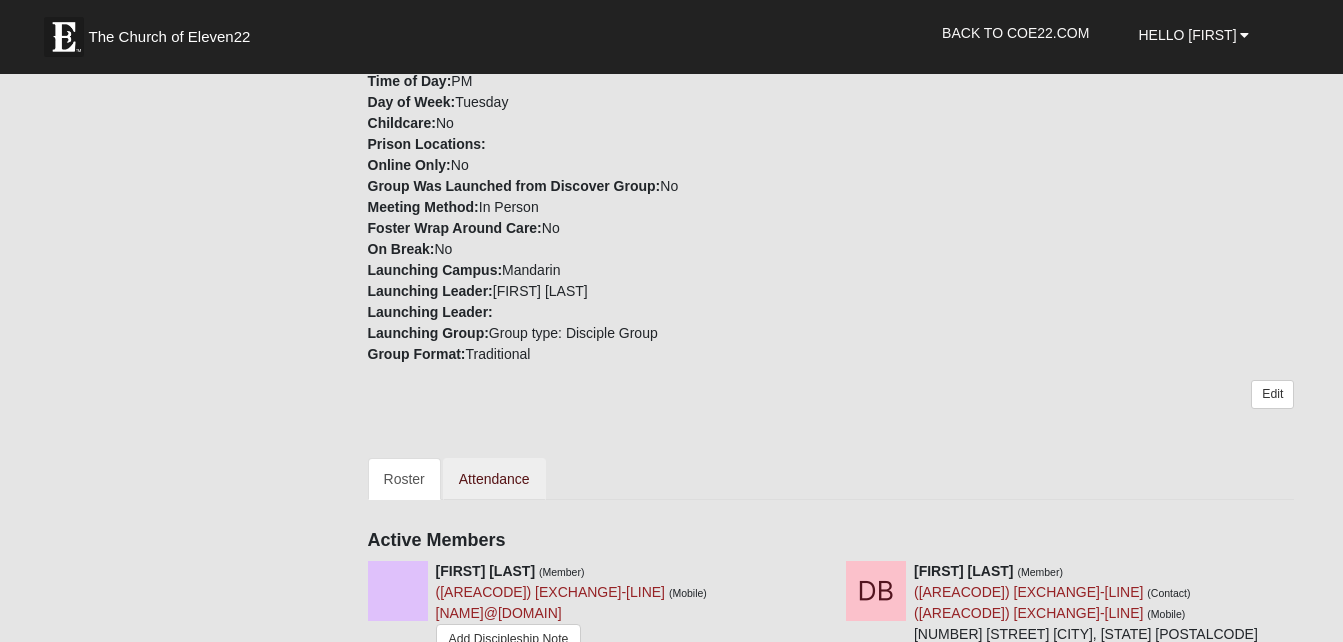 scroll, scrollTop: 400, scrollLeft: 0, axis: vertical 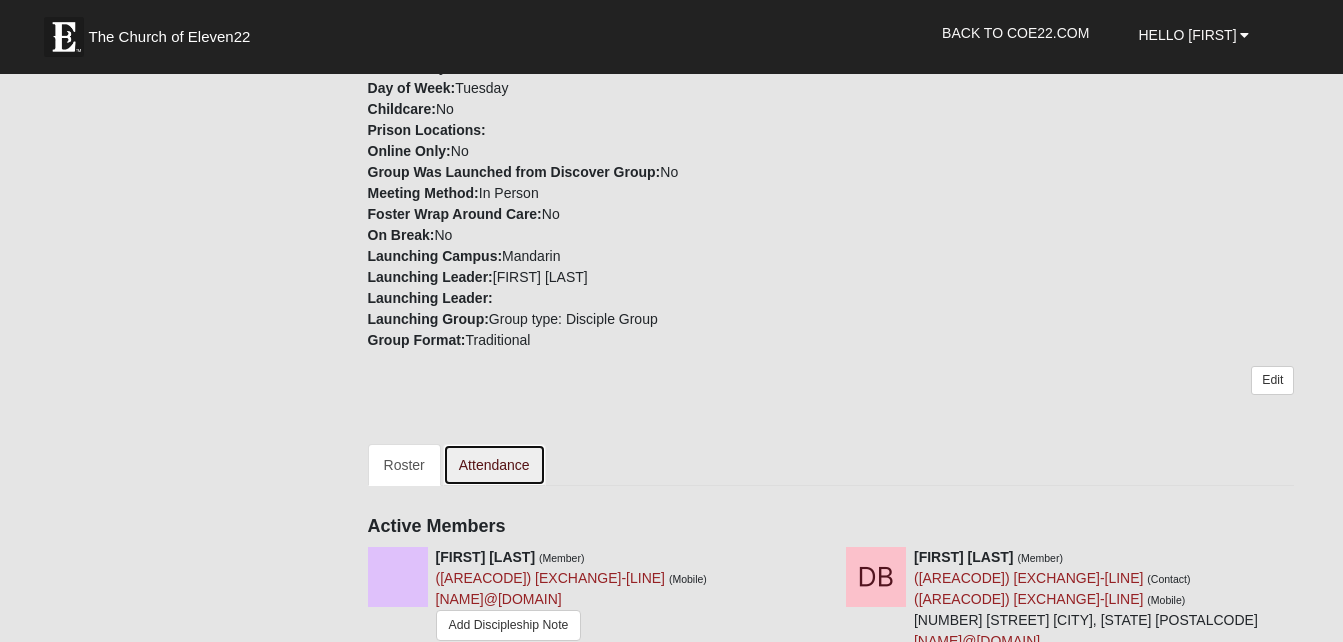 click on "Attendance" at bounding box center (494, 465) 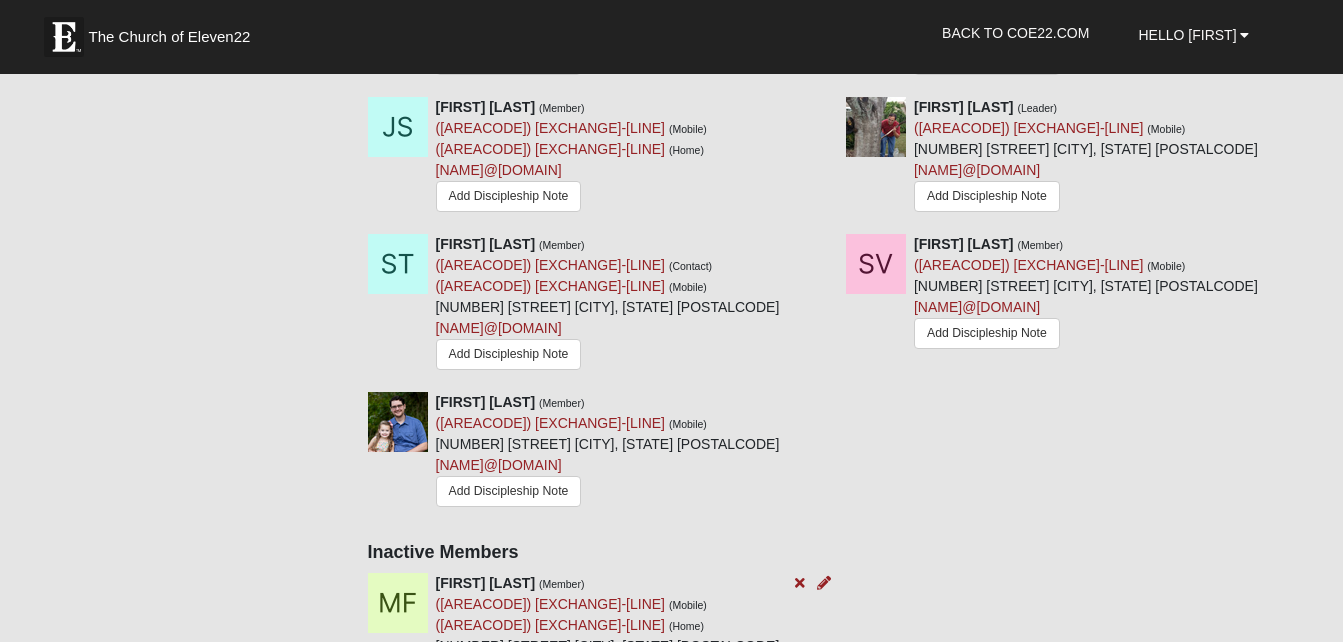 scroll, scrollTop: 2214, scrollLeft: 0, axis: vertical 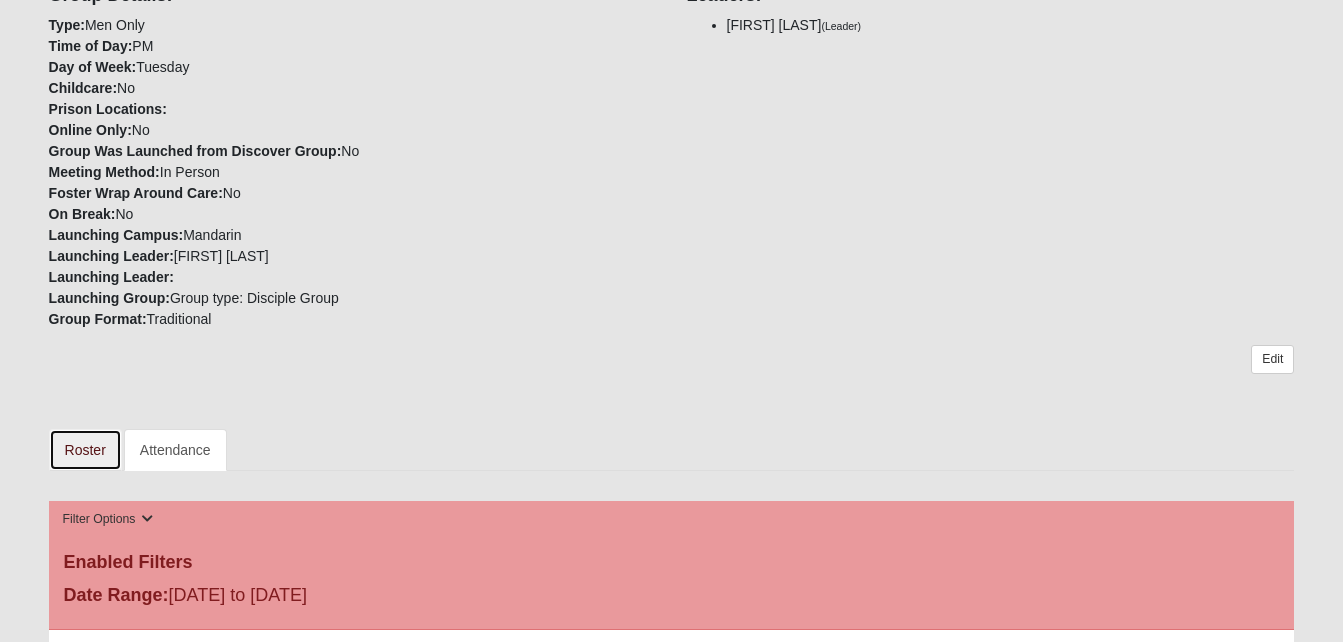 click on "Roster" at bounding box center [85, 450] 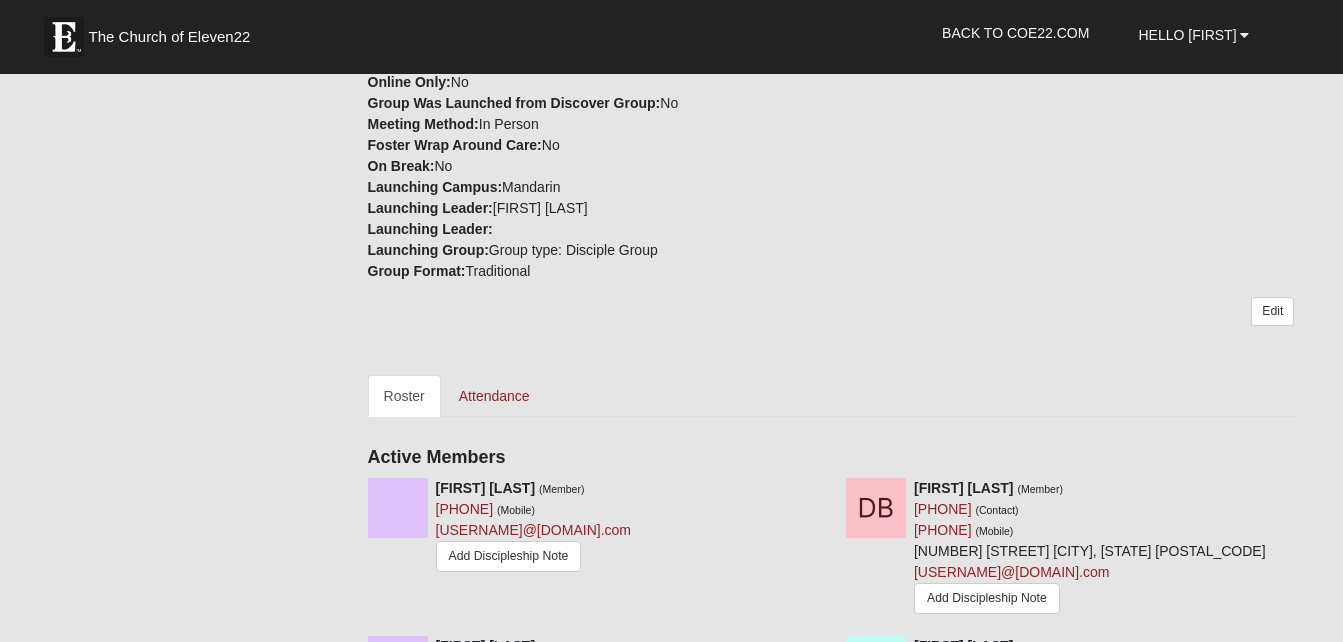 scroll, scrollTop: 500, scrollLeft: 0, axis: vertical 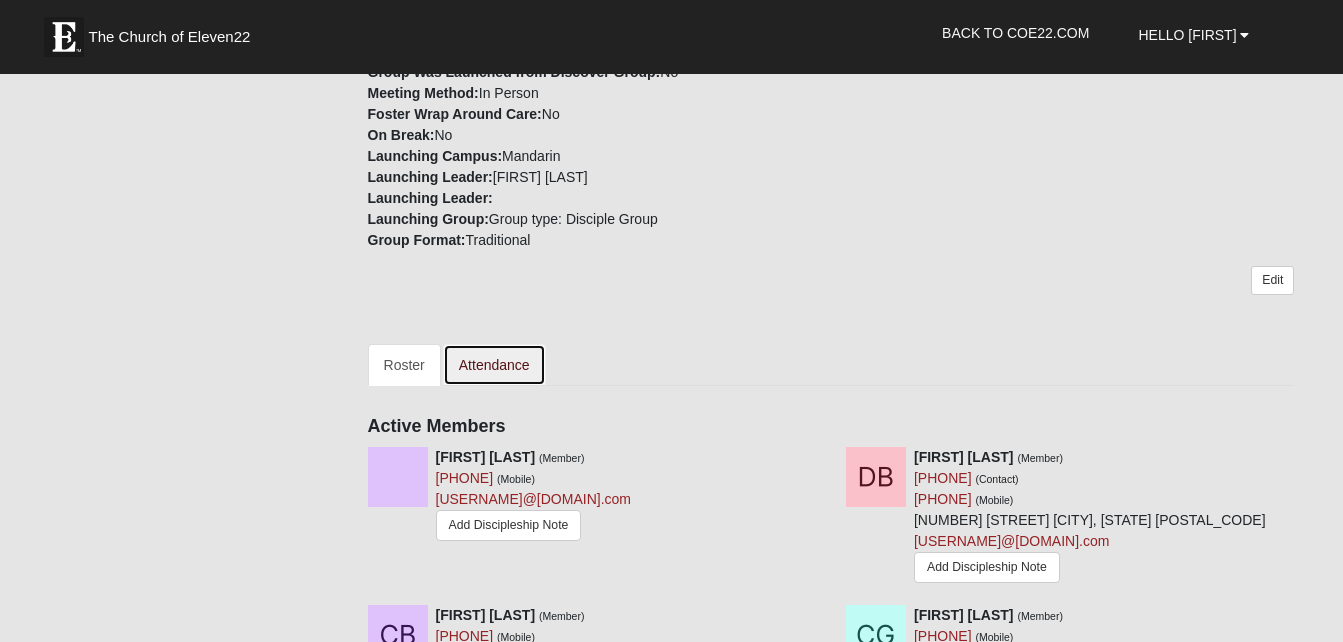 click on "Attendance" at bounding box center (494, 365) 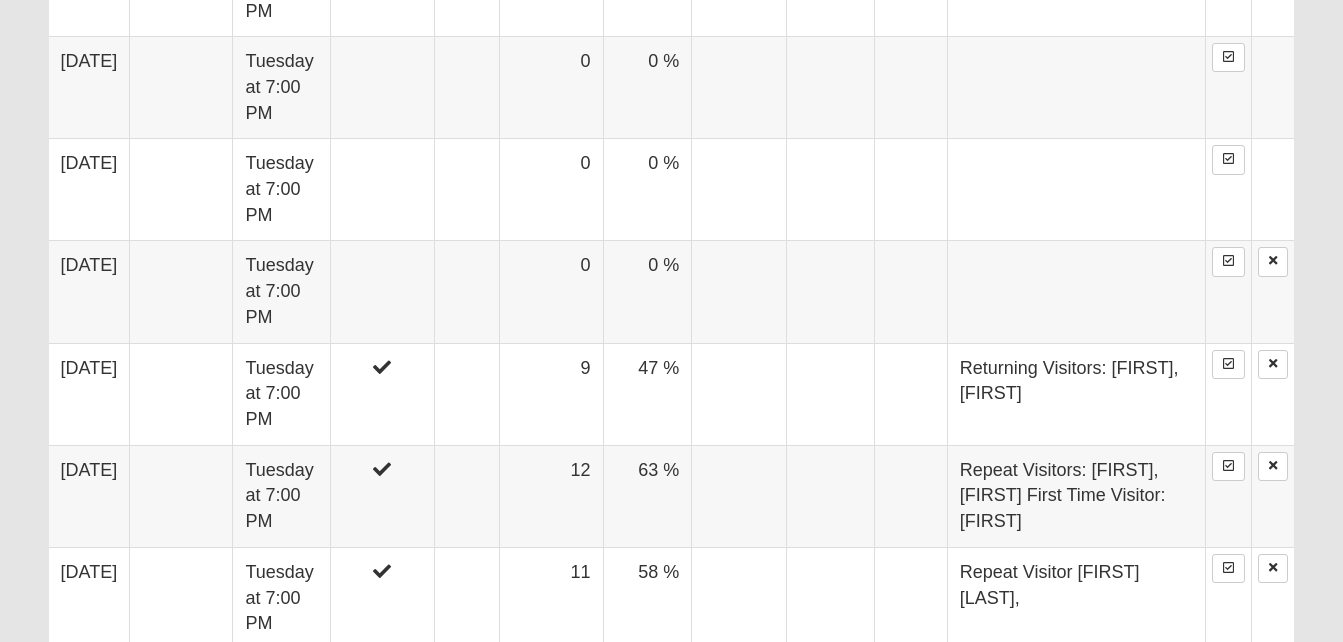 scroll, scrollTop: 3300, scrollLeft: 0, axis: vertical 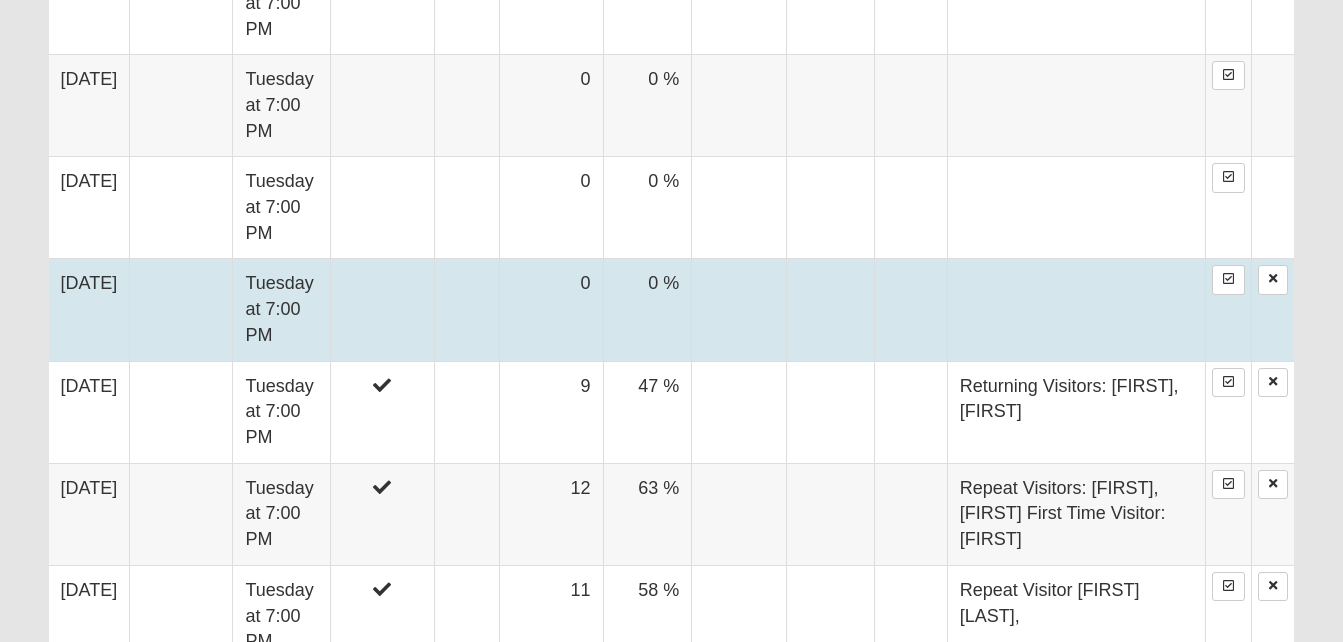 click on "[DATE]" at bounding box center (89, 310) 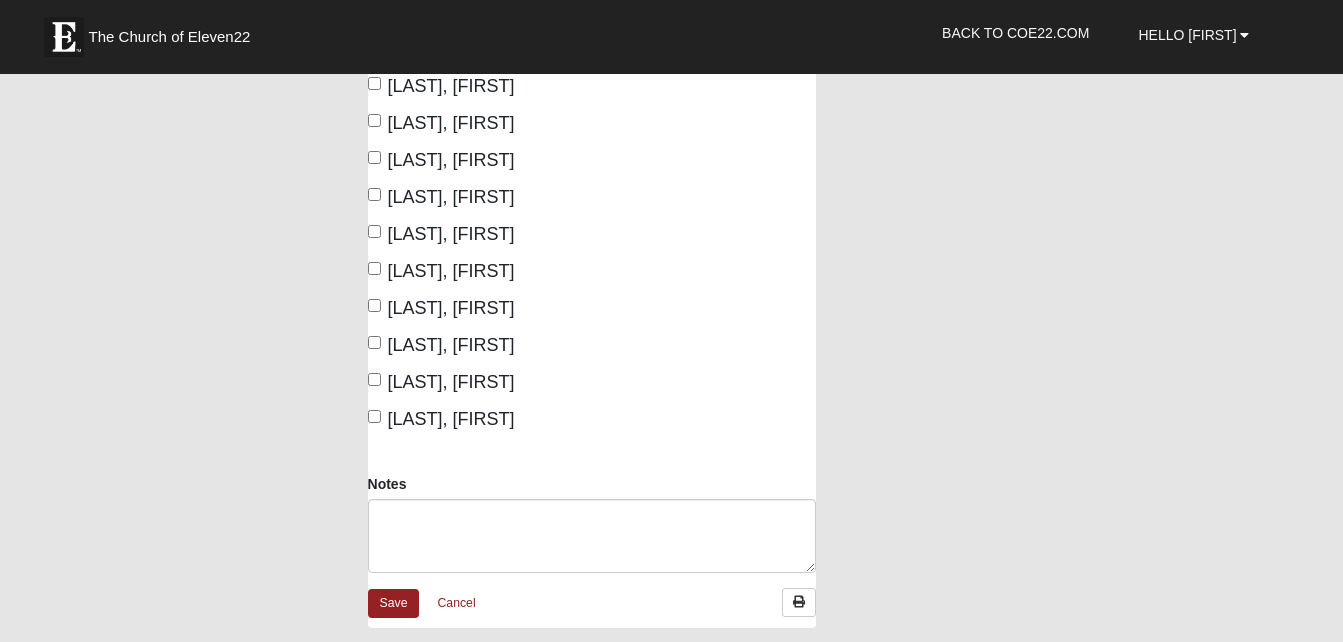 scroll, scrollTop: 600, scrollLeft: 0, axis: vertical 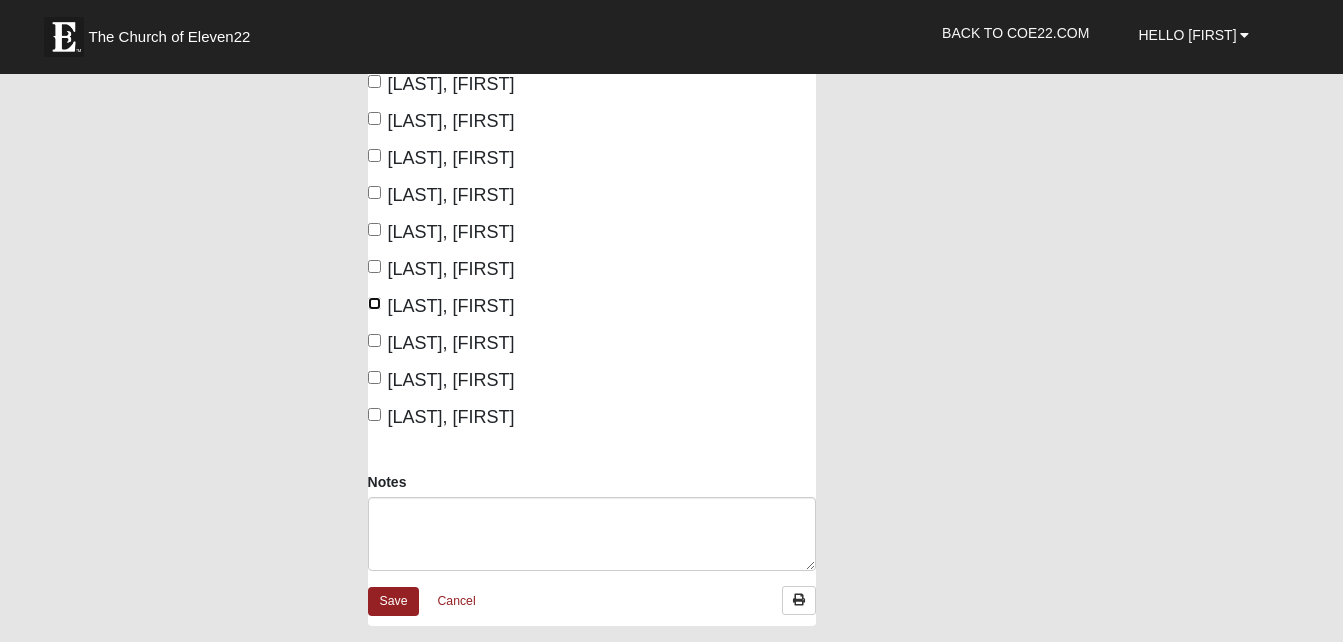 click on "[LAST], [FIRST]" at bounding box center (374, 303) 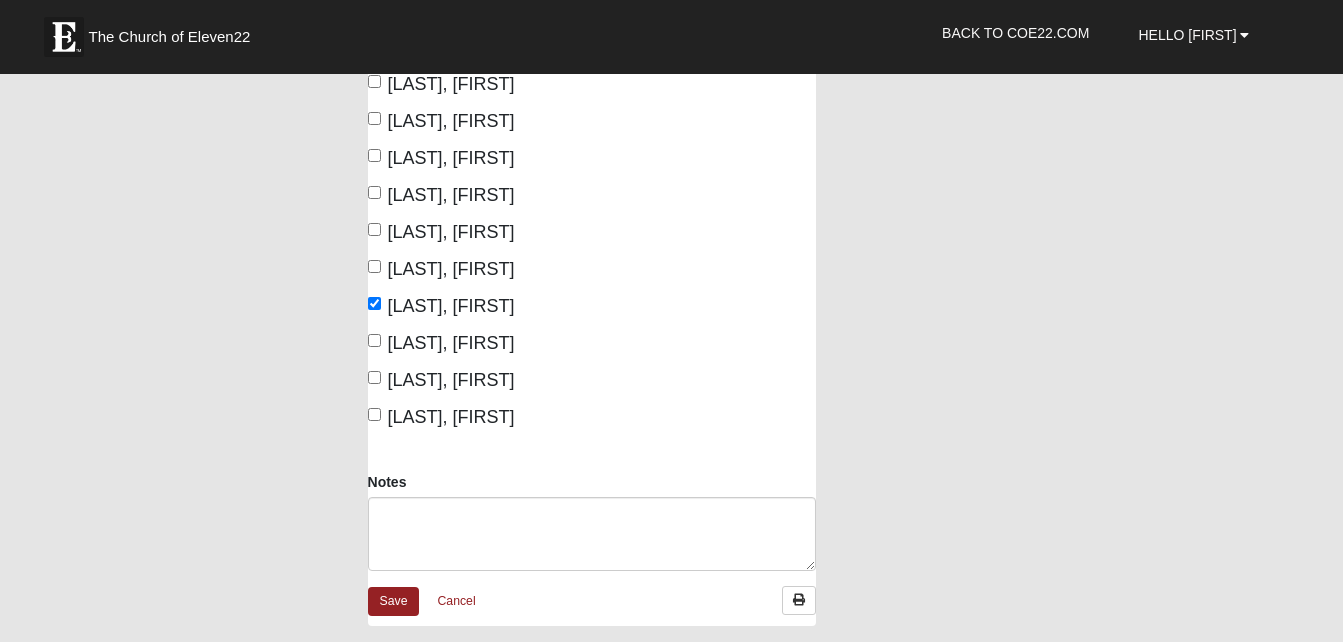 click on "Members
Sort by
First Name Last Name
[LAST], [FIRST]
[LAST], [FIRST]
[LAST], [FIRST]
[LAST], [FIRST]" at bounding box center (472, 45) 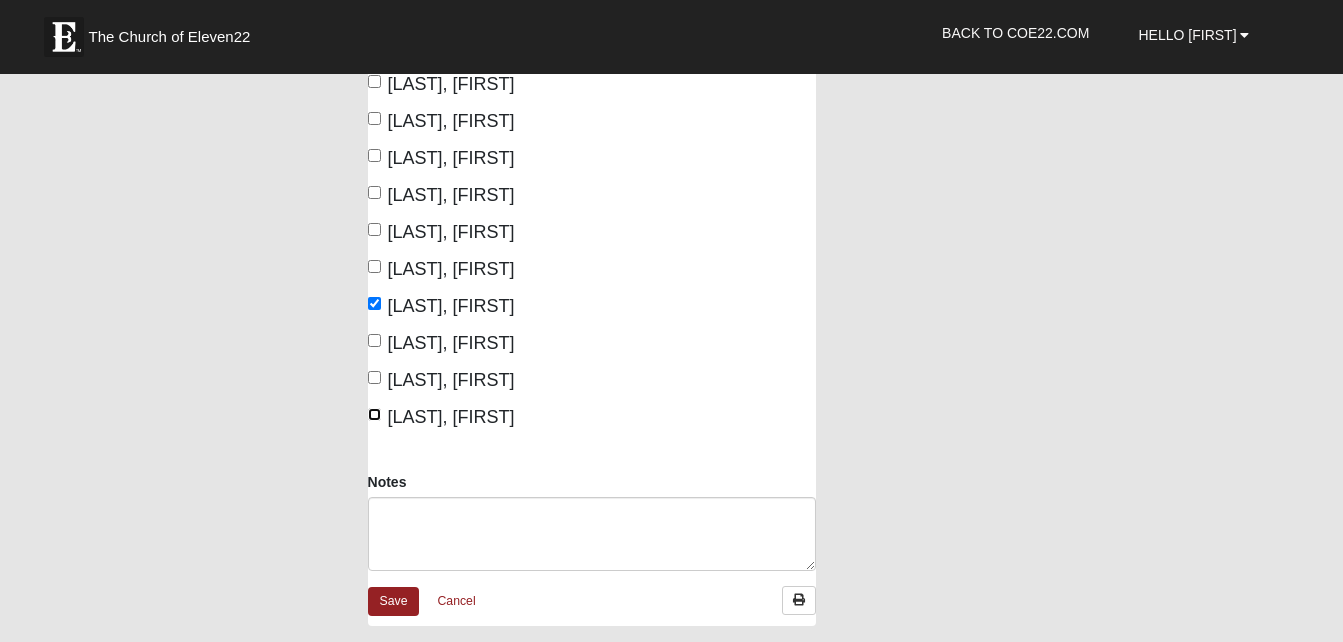 click on "[LAST], [FIRST]" at bounding box center (374, 414) 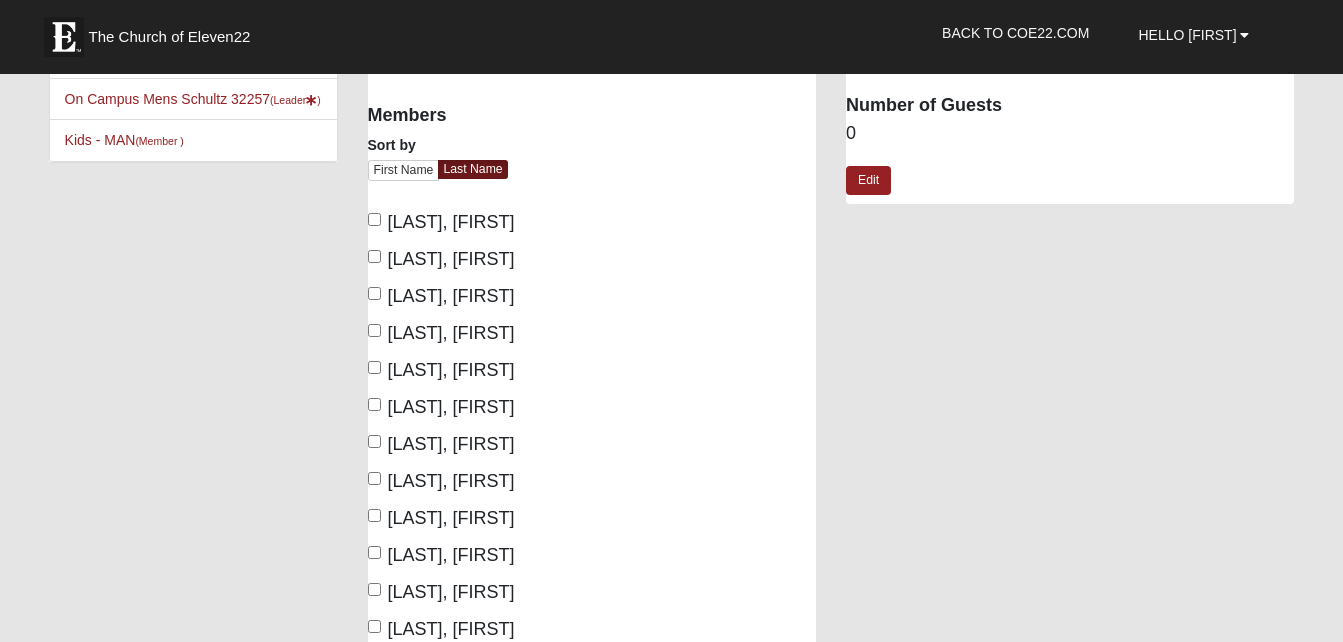 scroll, scrollTop: 100, scrollLeft: 0, axis: vertical 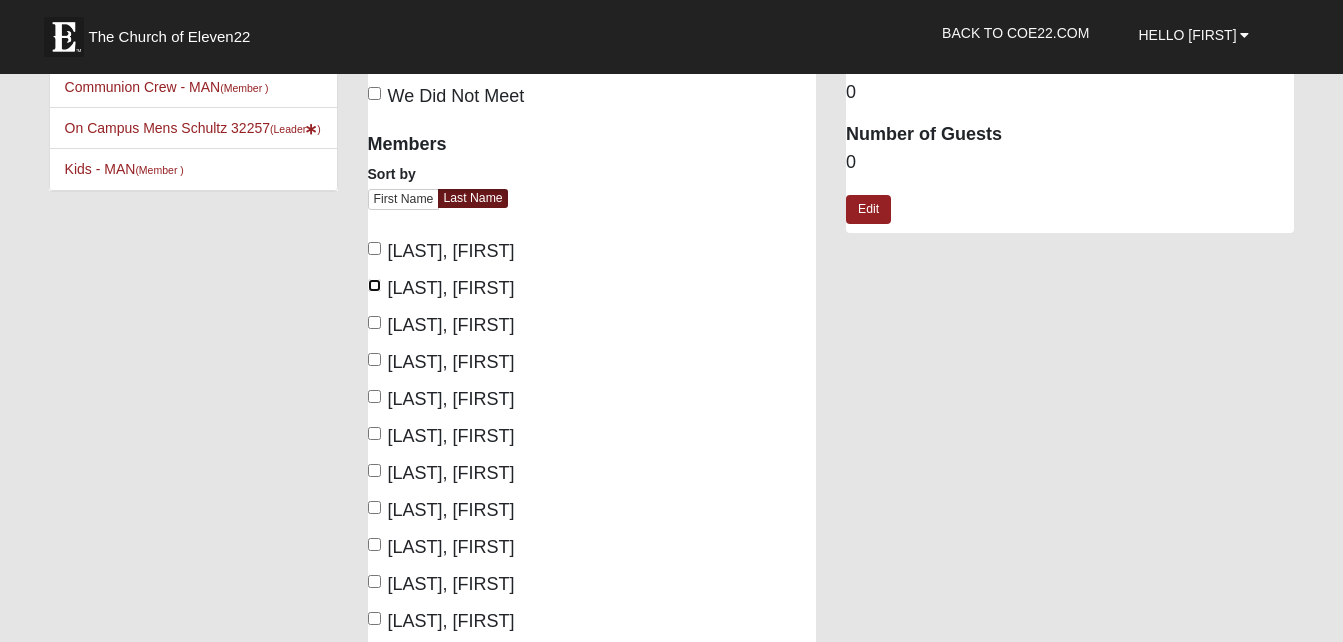 click on "[LAST], [FIRST]" at bounding box center (374, 285) 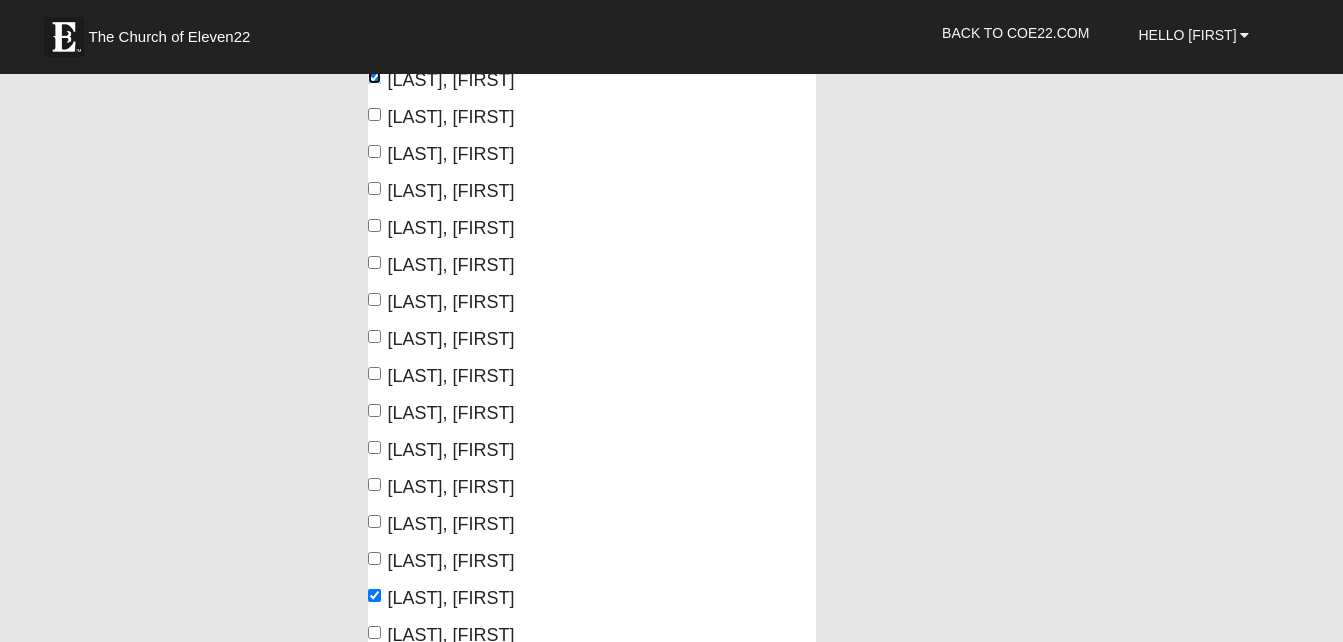 scroll, scrollTop: 600, scrollLeft: 0, axis: vertical 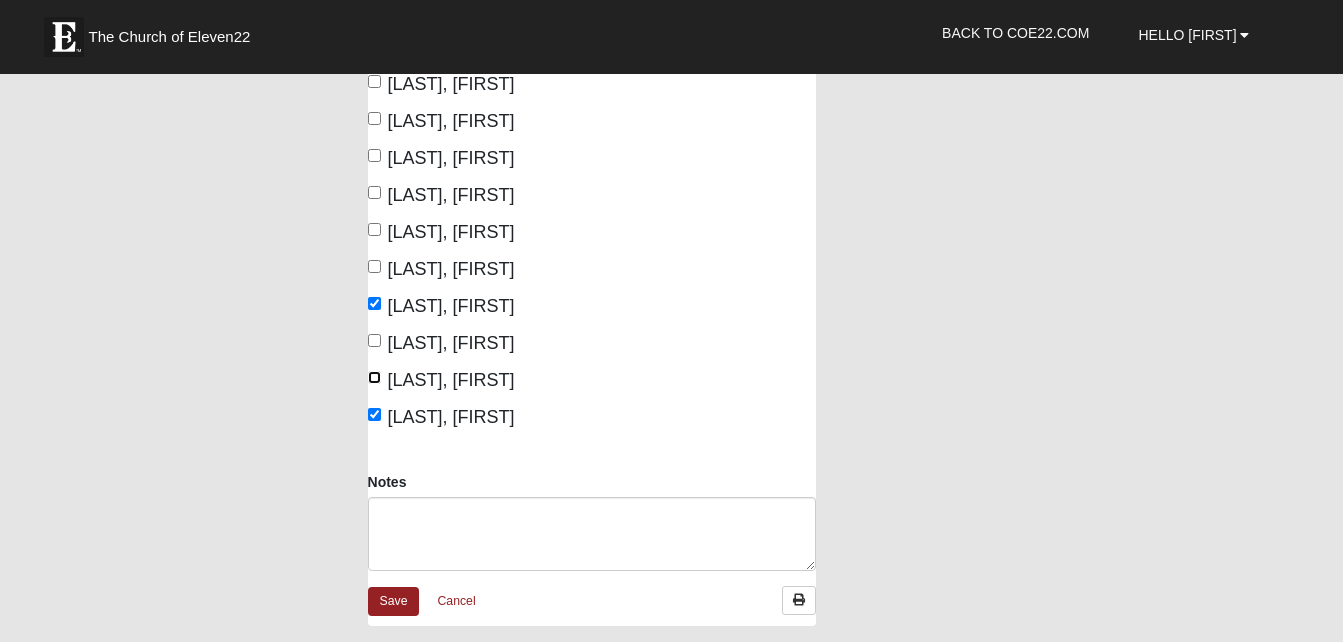 click on "[LAST], [FIRST]" at bounding box center (374, 377) 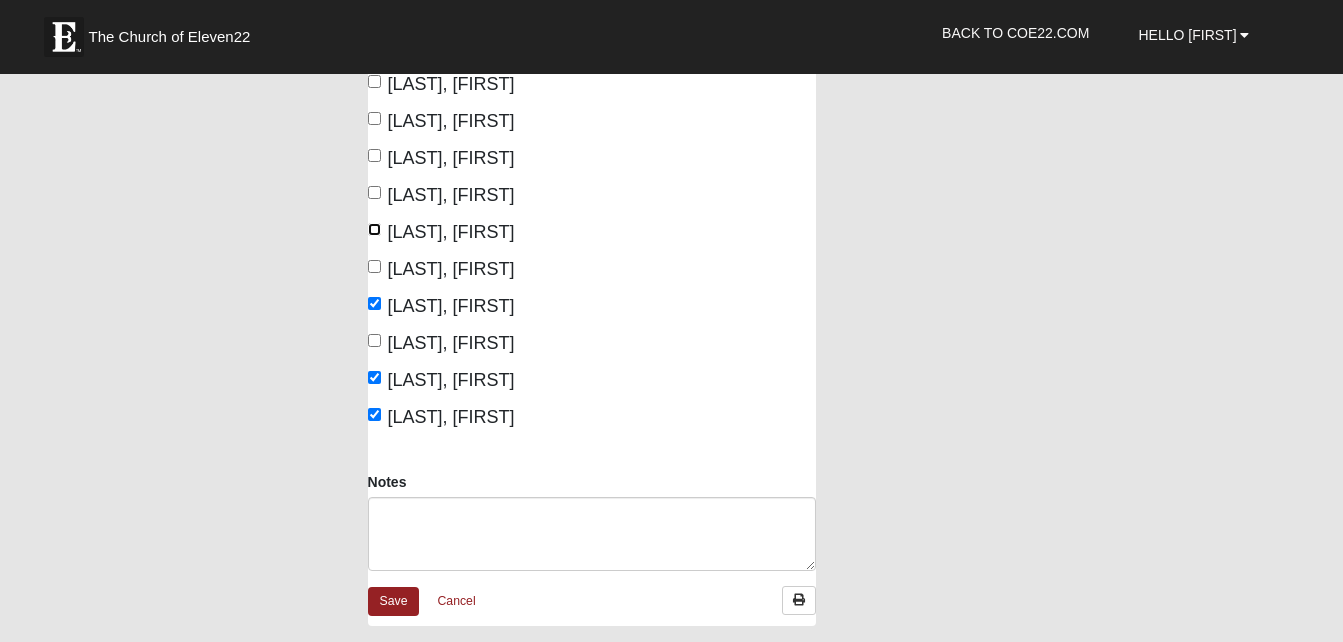 click on "Sadler, Jim" at bounding box center (374, 229) 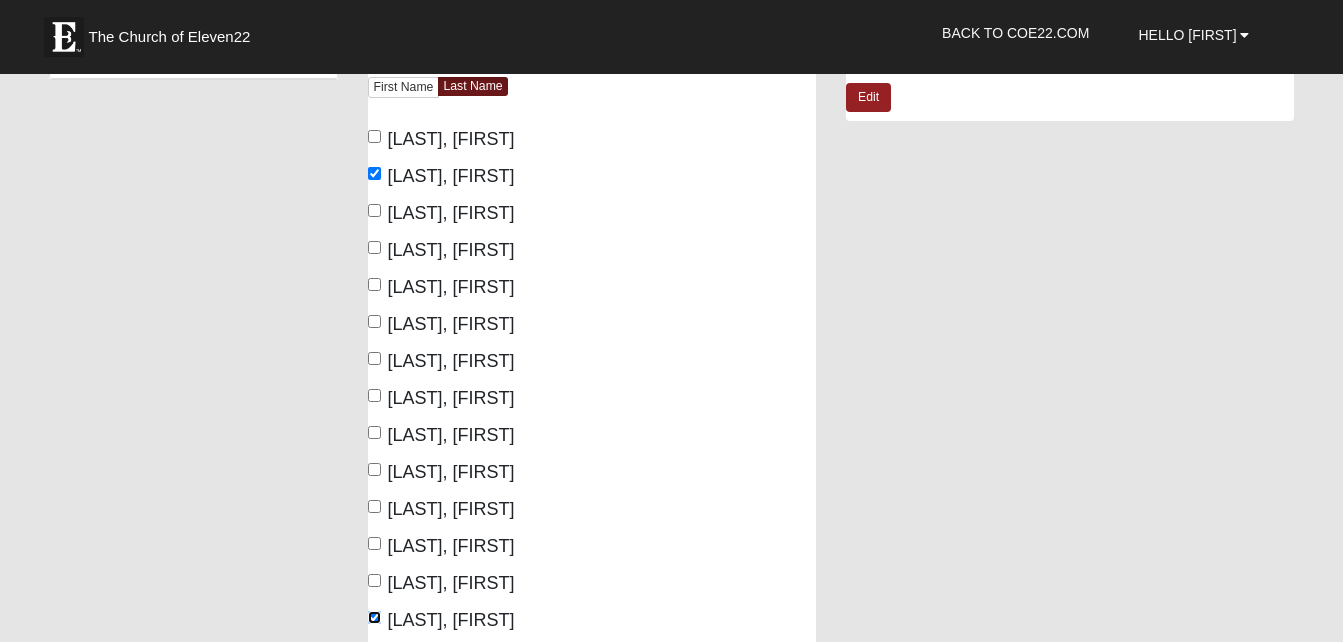 scroll, scrollTop: 200, scrollLeft: 0, axis: vertical 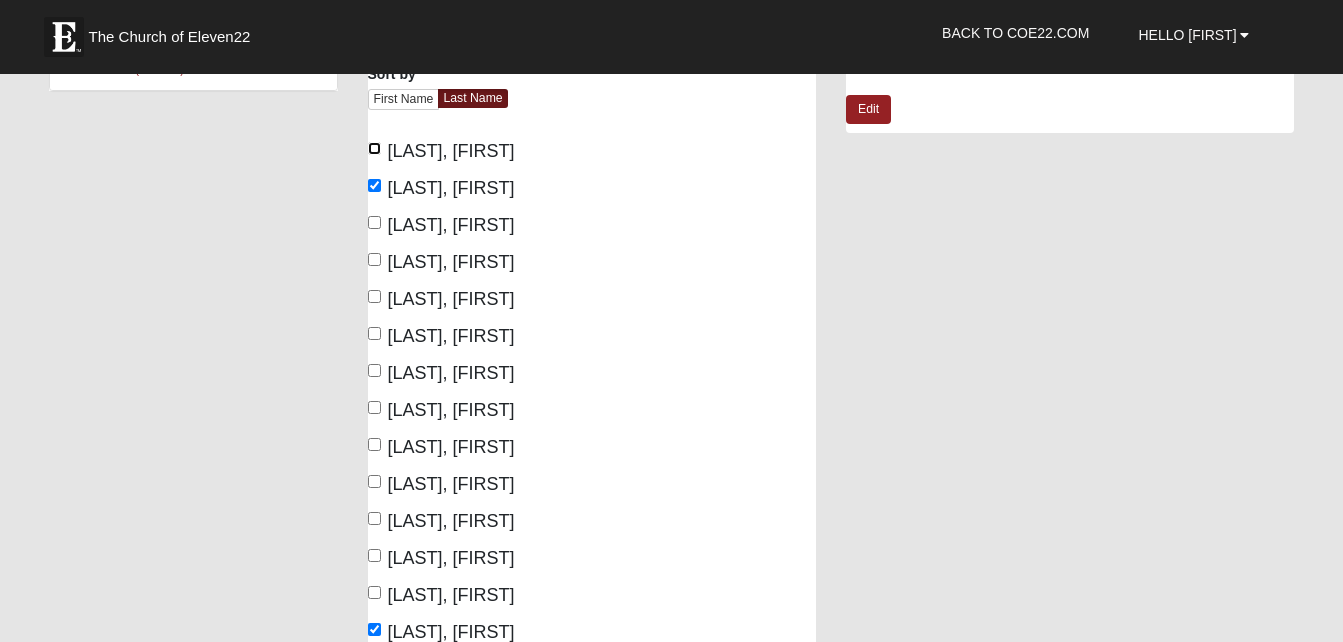 click on "Baines, Wally" at bounding box center (374, 148) 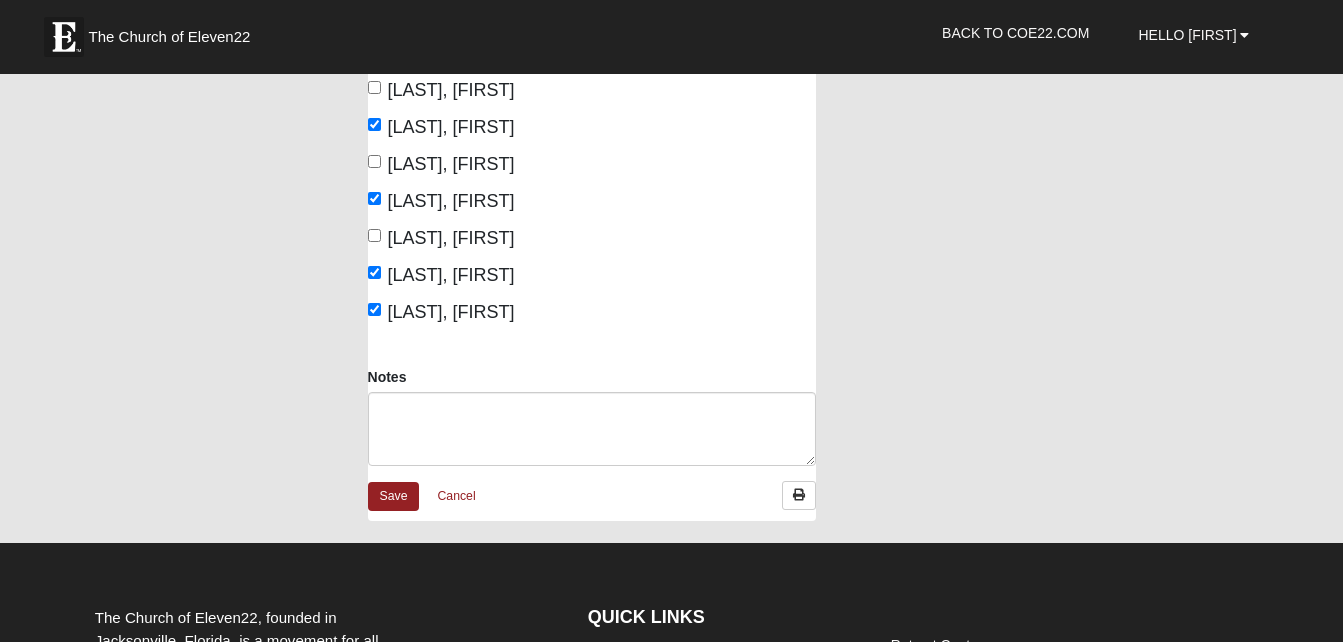 scroll, scrollTop: 900, scrollLeft: 0, axis: vertical 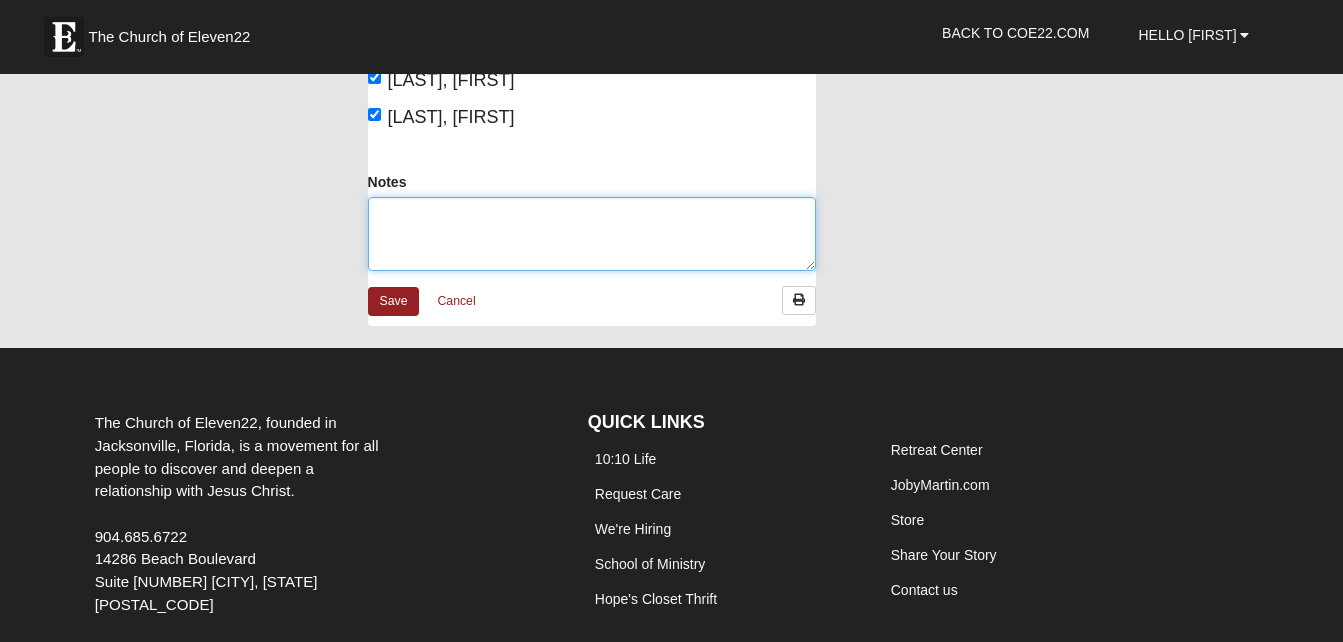click on "Notes" at bounding box center (592, 234) 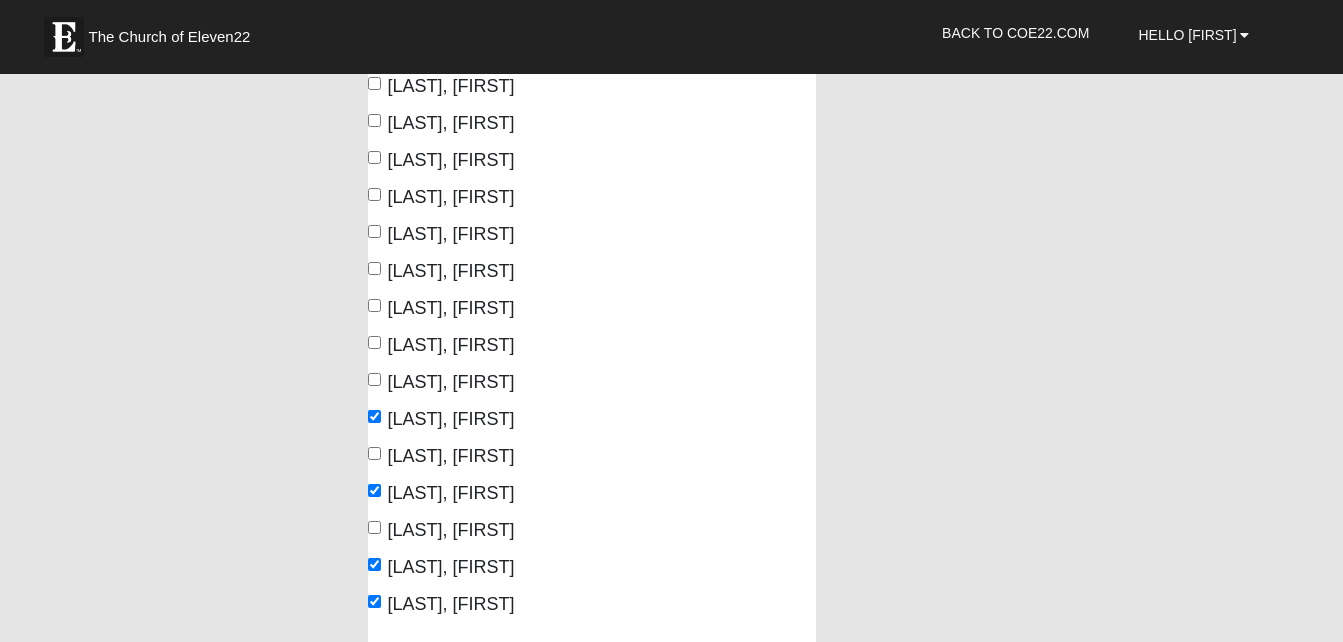 scroll, scrollTop: 400, scrollLeft: 0, axis: vertical 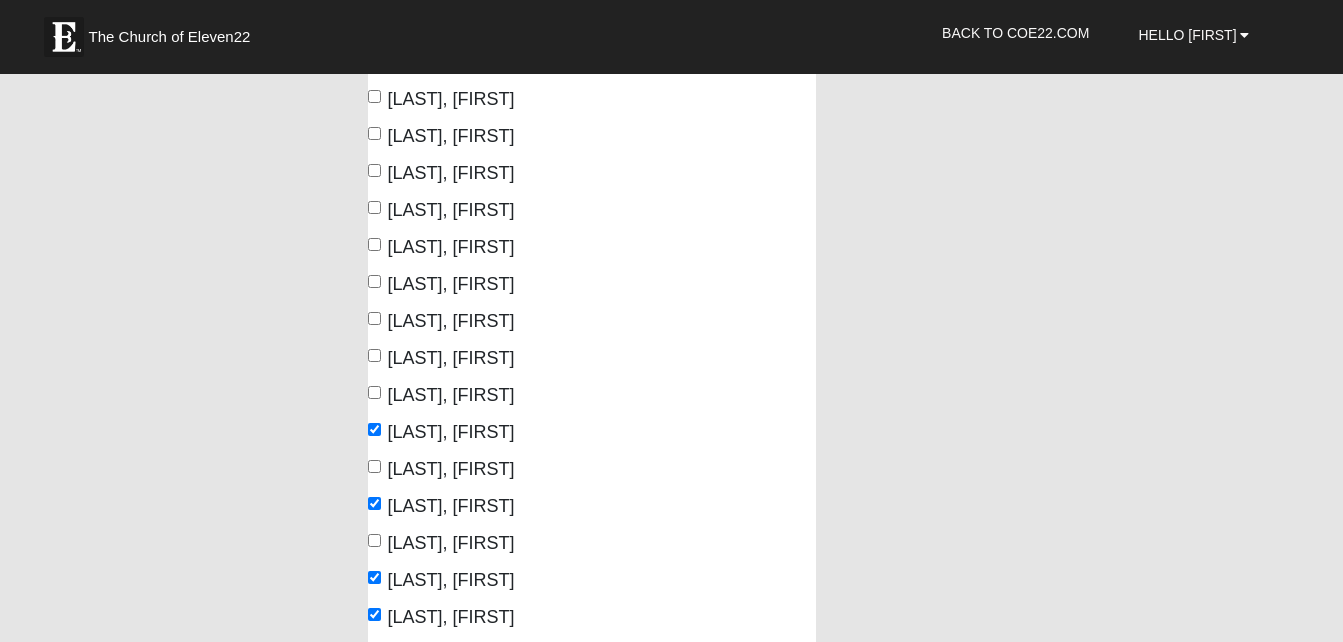 type on "Repeat visitors: Greg Smith, John Venosh," 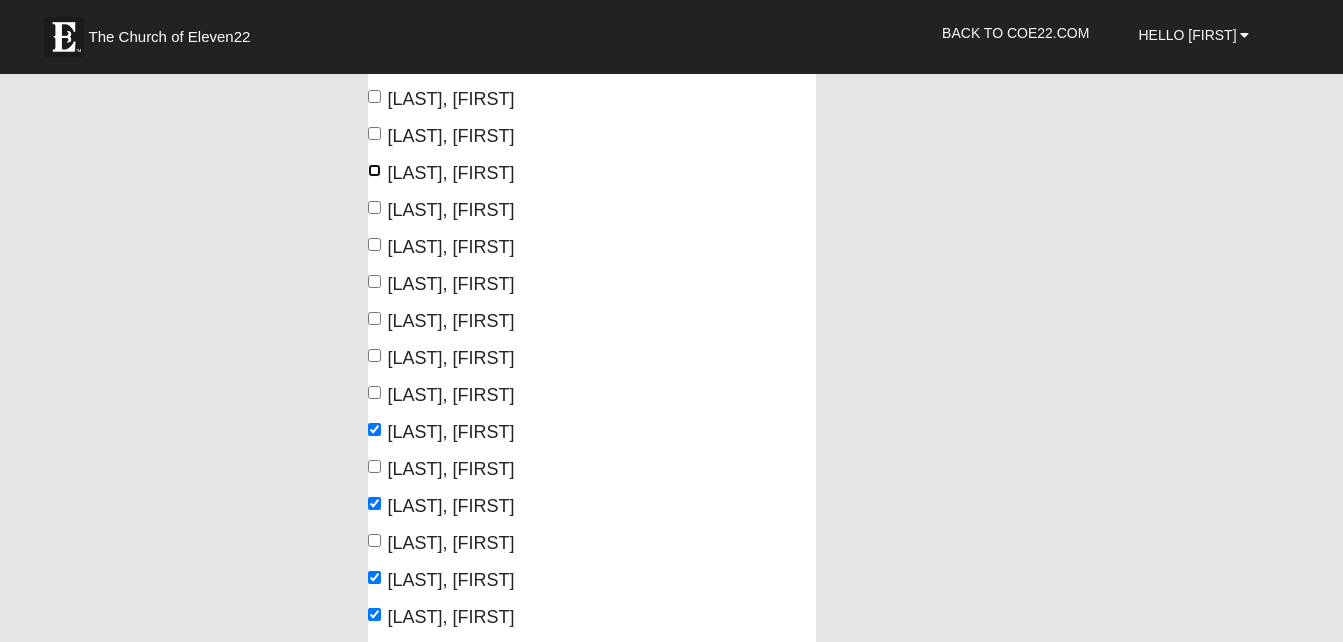click on "Jones, Andy" at bounding box center (374, 170) 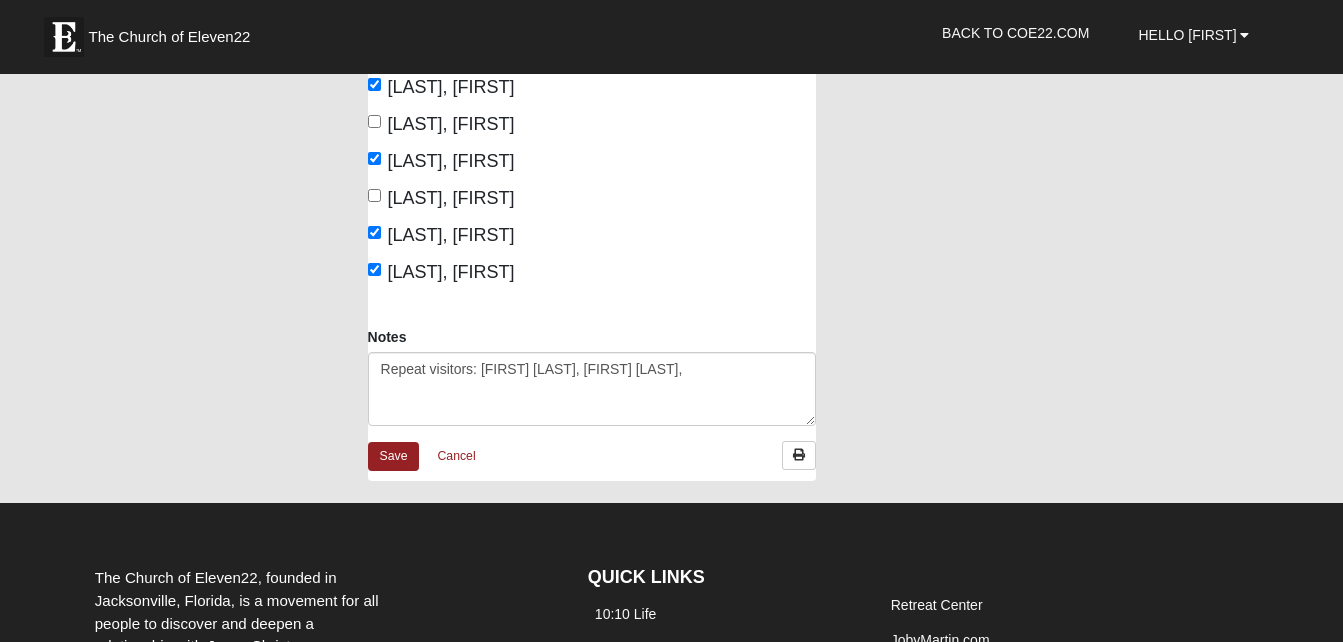scroll, scrollTop: 800, scrollLeft: 0, axis: vertical 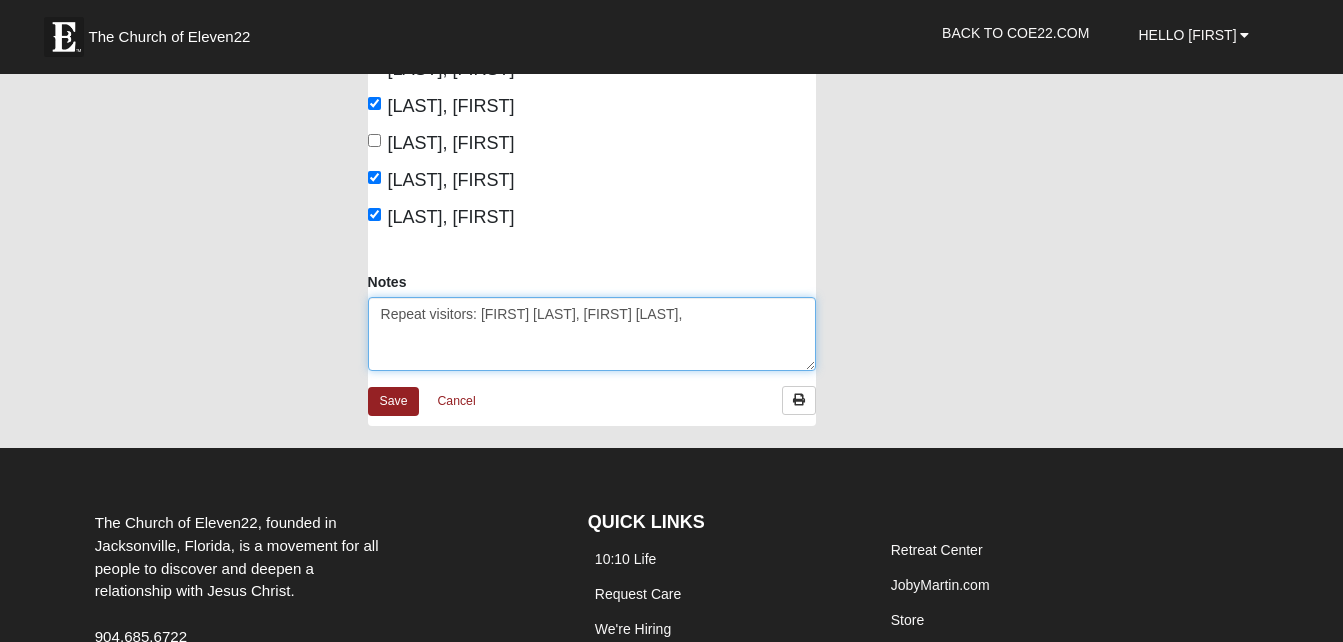 click on "Repeat visitors: Greg Smith, John Venosh," at bounding box center (592, 334) 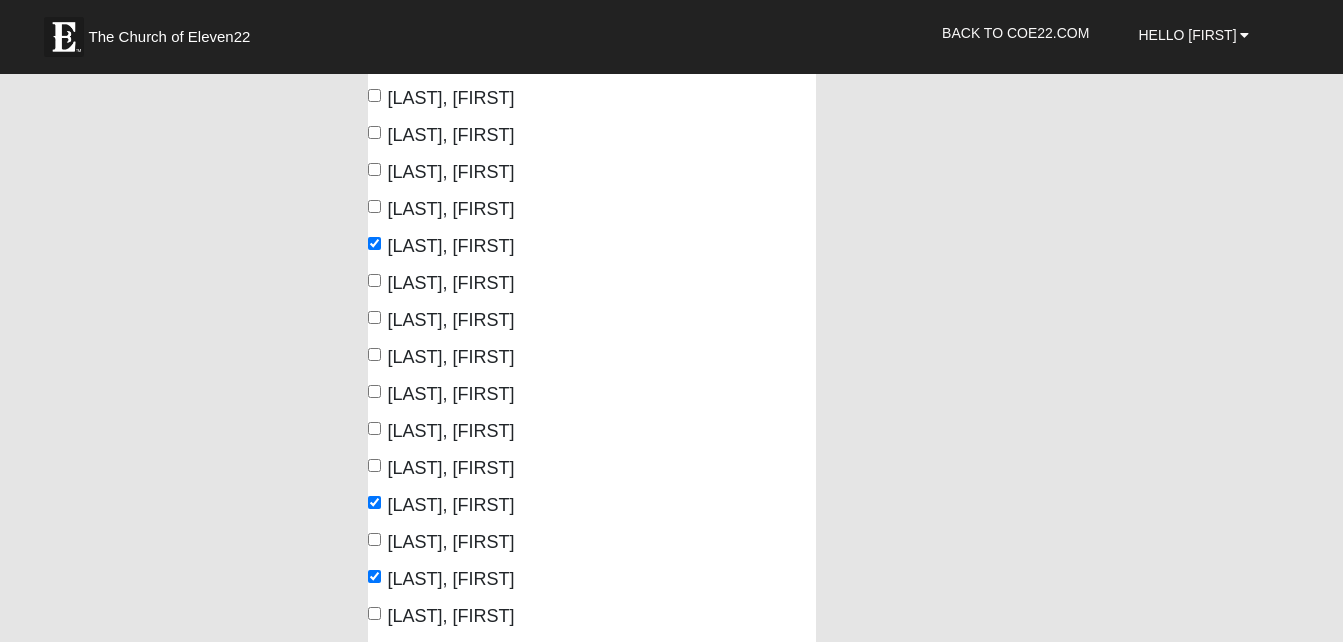 scroll, scrollTop: 300, scrollLeft: 0, axis: vertical 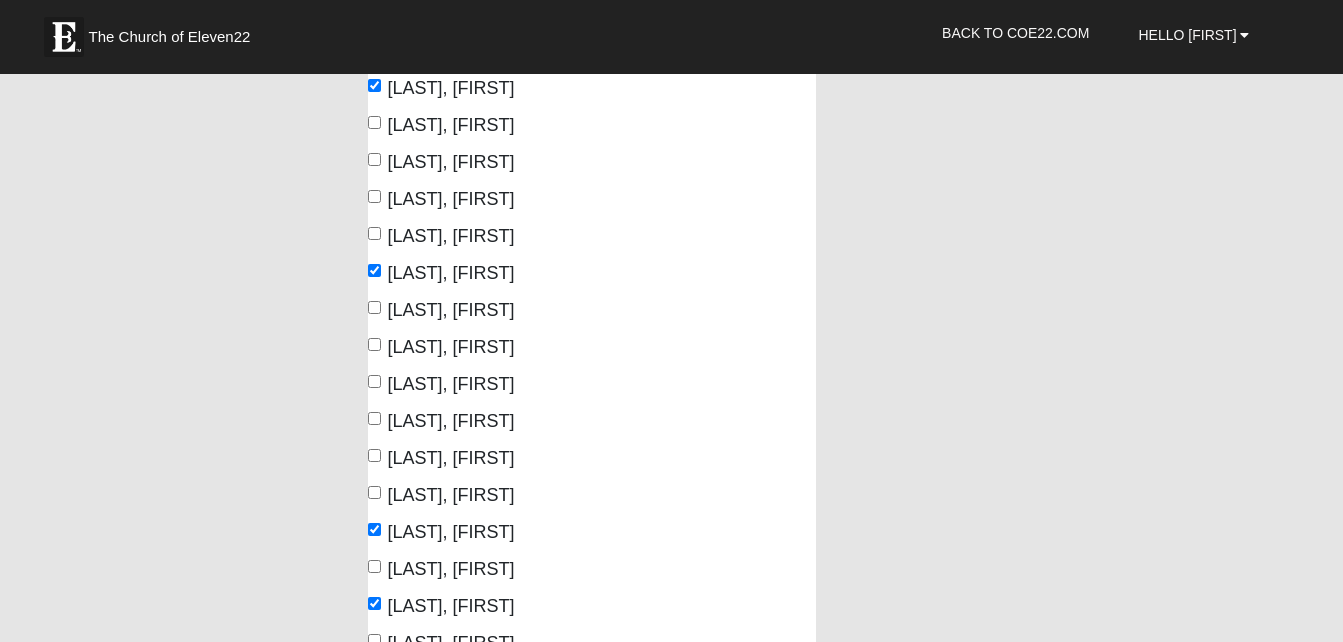type on "Repeat visitors: Greg Smith, John Venosh, Chance Raines," 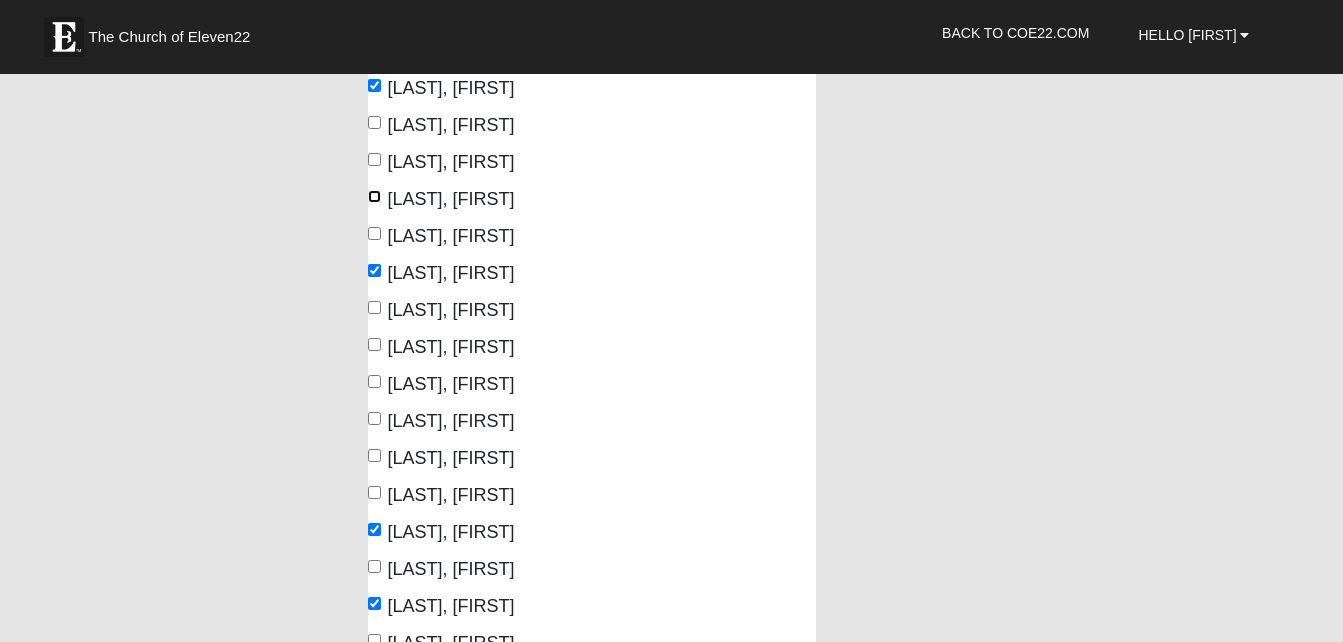 click on "Green, John" at bounding box center (374, 196) 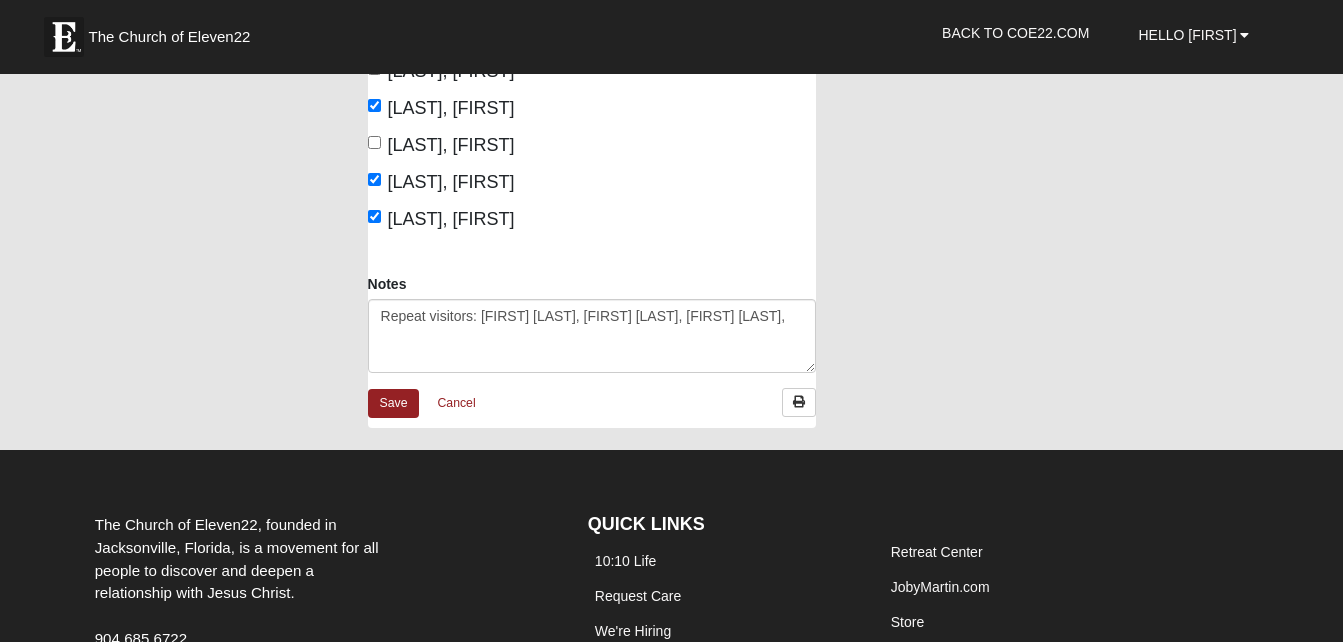 scroll, scrollTop: 800, scrollLeft: 0, axis: vertical 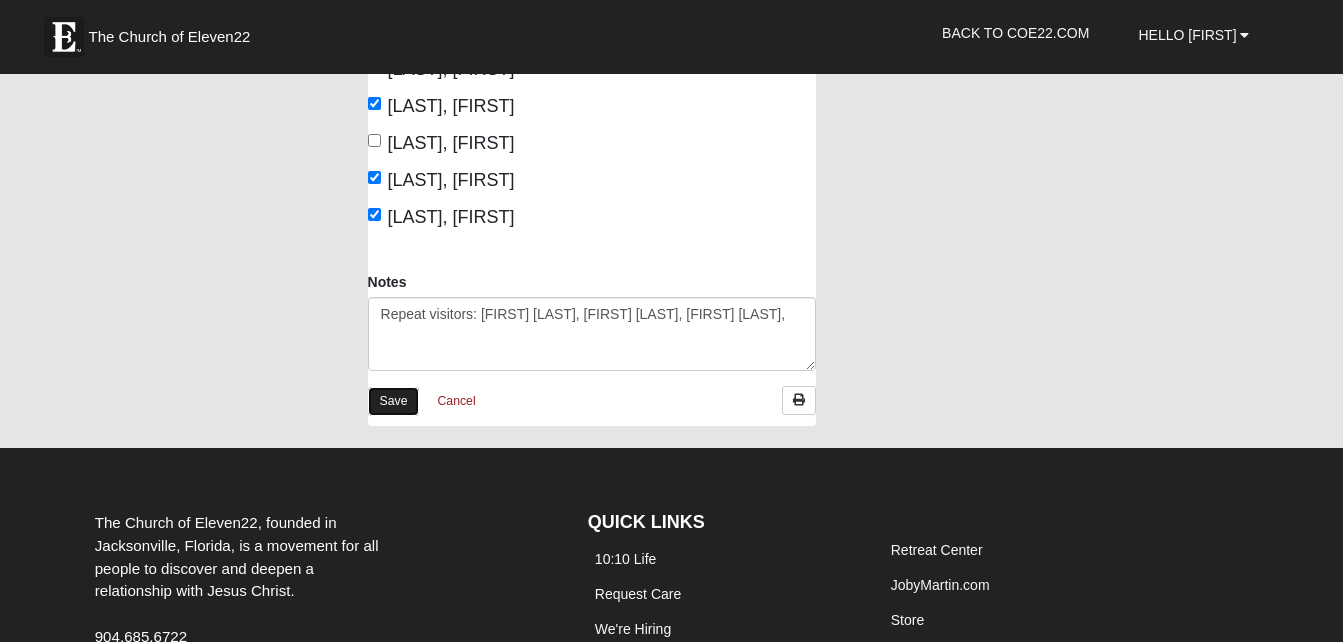 click on "Save" at bounding box center (394, 401) 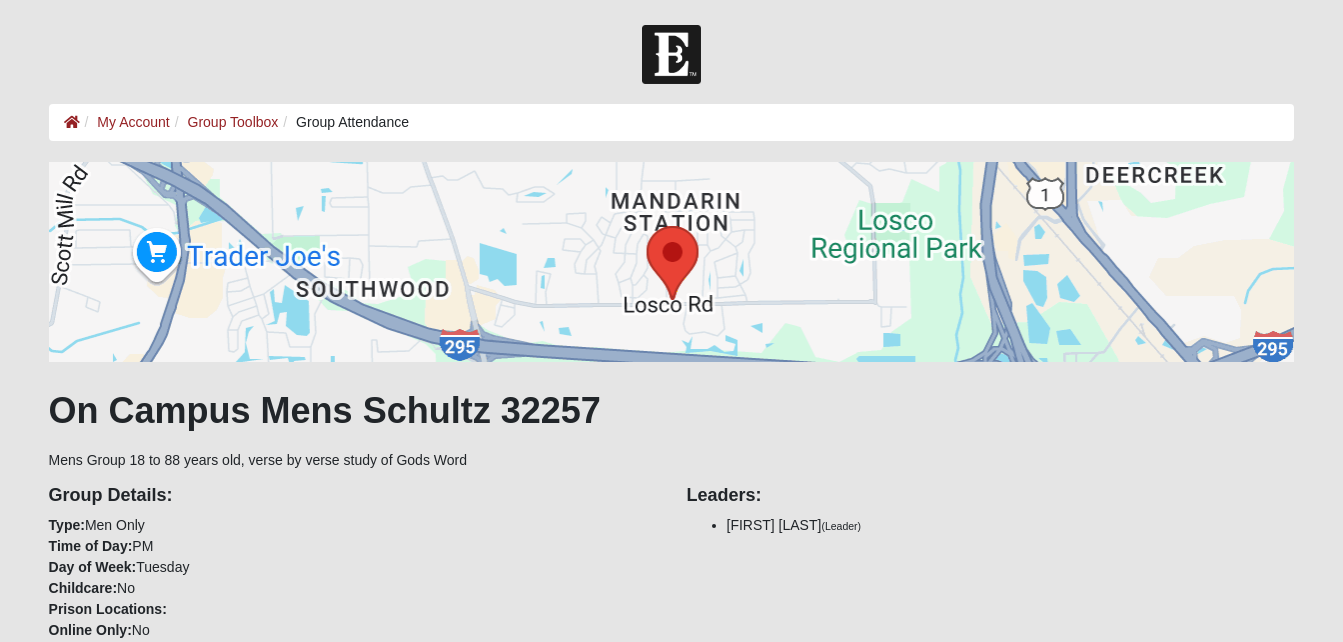 scroll, scrollTop: 0, scrollLeft: 0, axis: both 